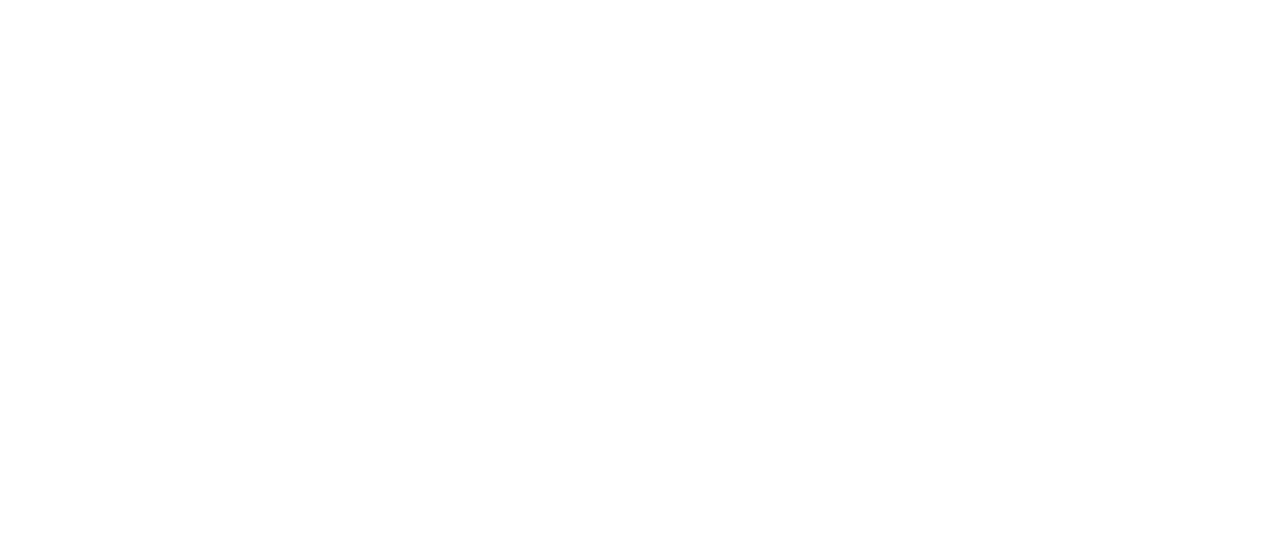 scroll, scrollTop: 0, scrollLeft: 0, axis: both 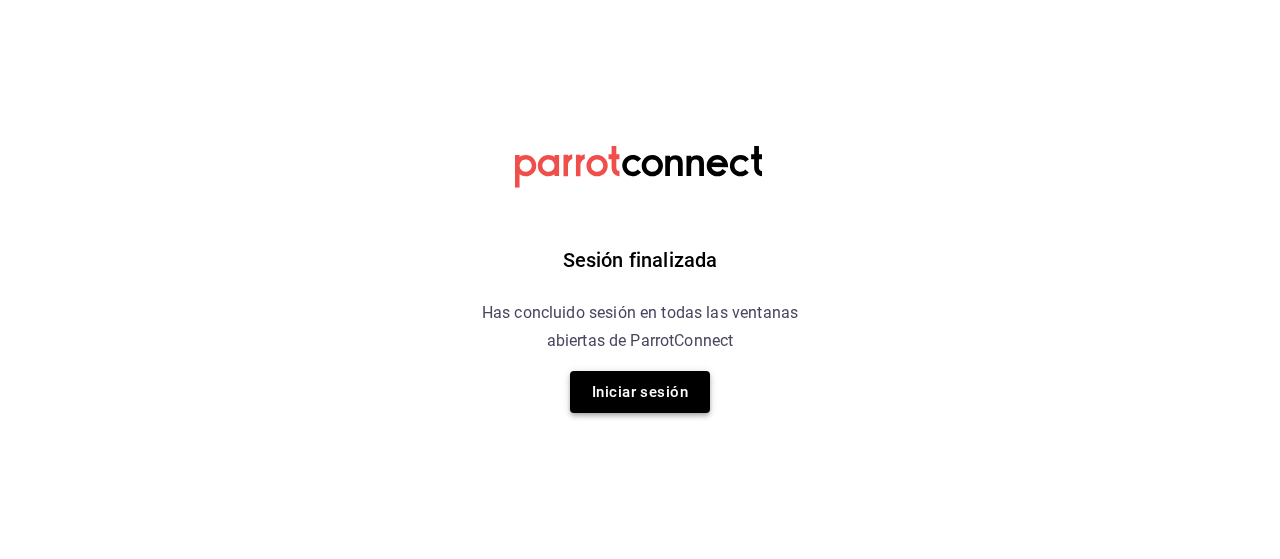 click on "Iniciar sesión" at bounding box center [640, 392] 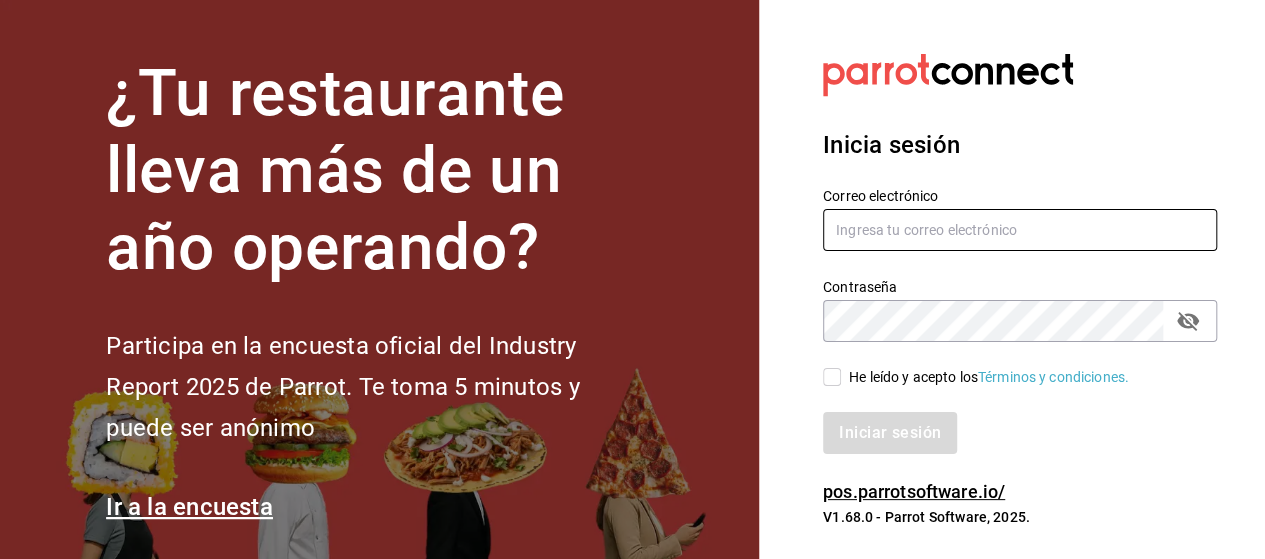 type on "[USERNAME]@example.com" 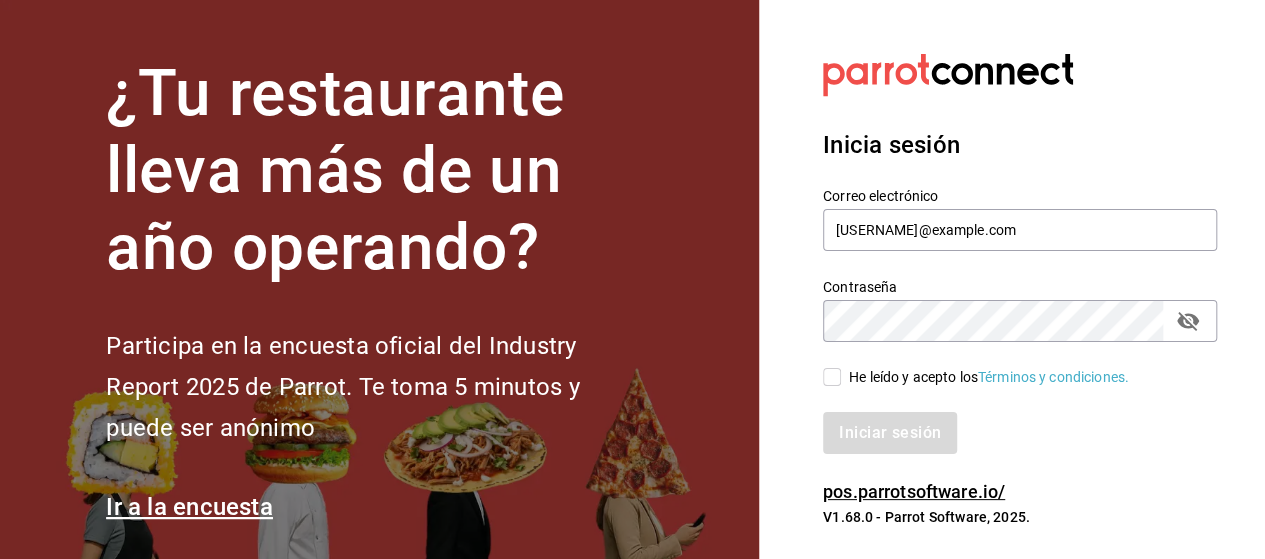 click on "He leído y acepto los  Términos y condiciones." at bounding box center [832, 377] 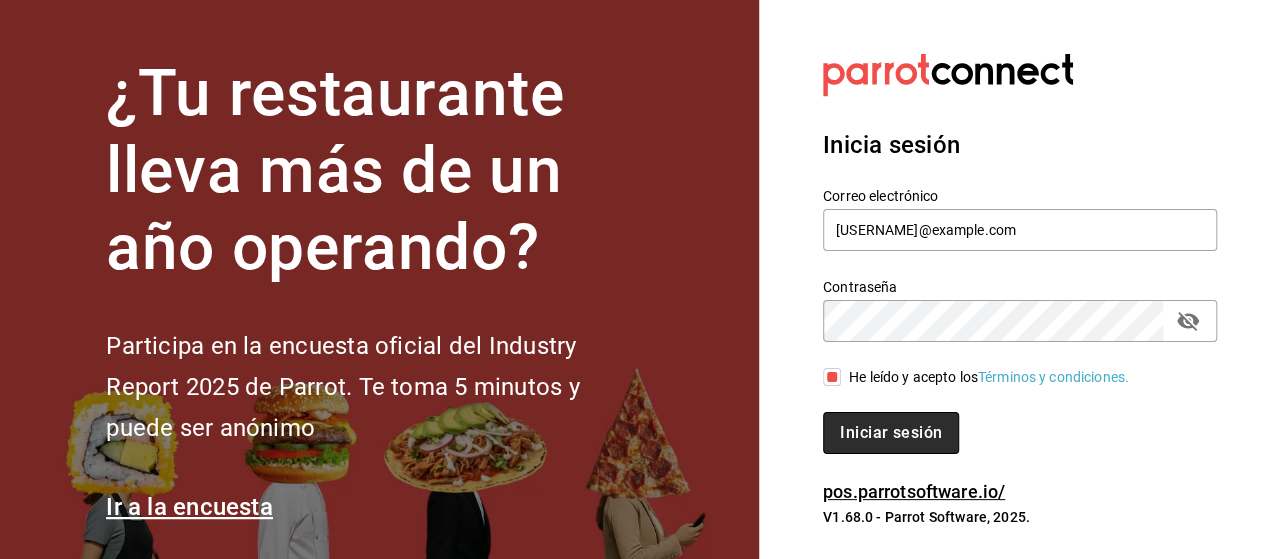 click on "Iniciar sesión" at bounding box center (891, 433) 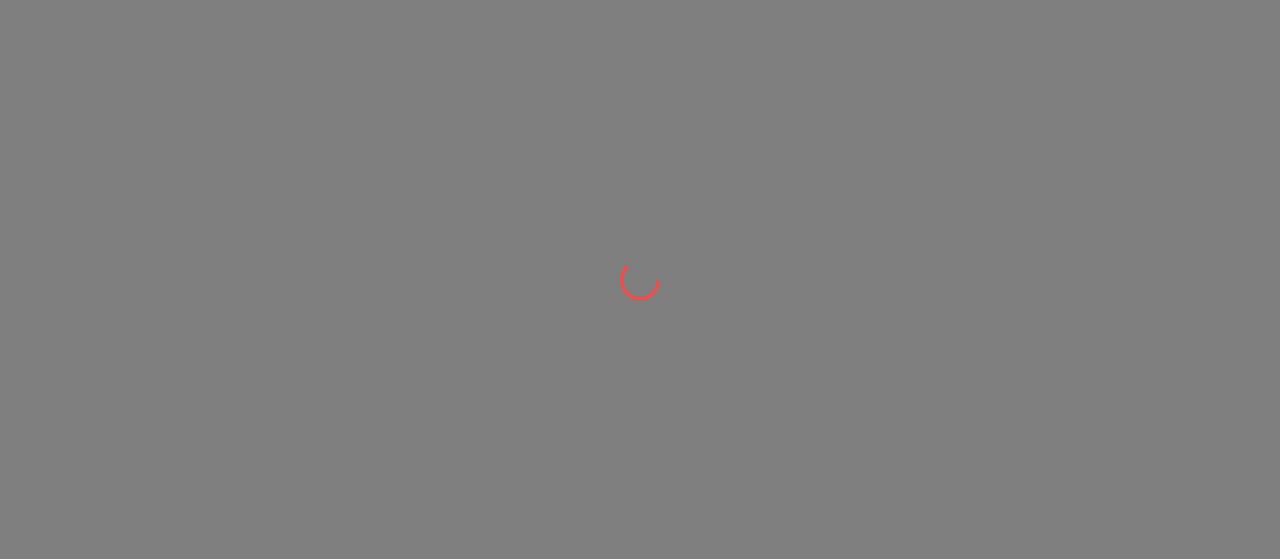 scroll, scrollTop: 0, scrollLeft: 0, axis: both 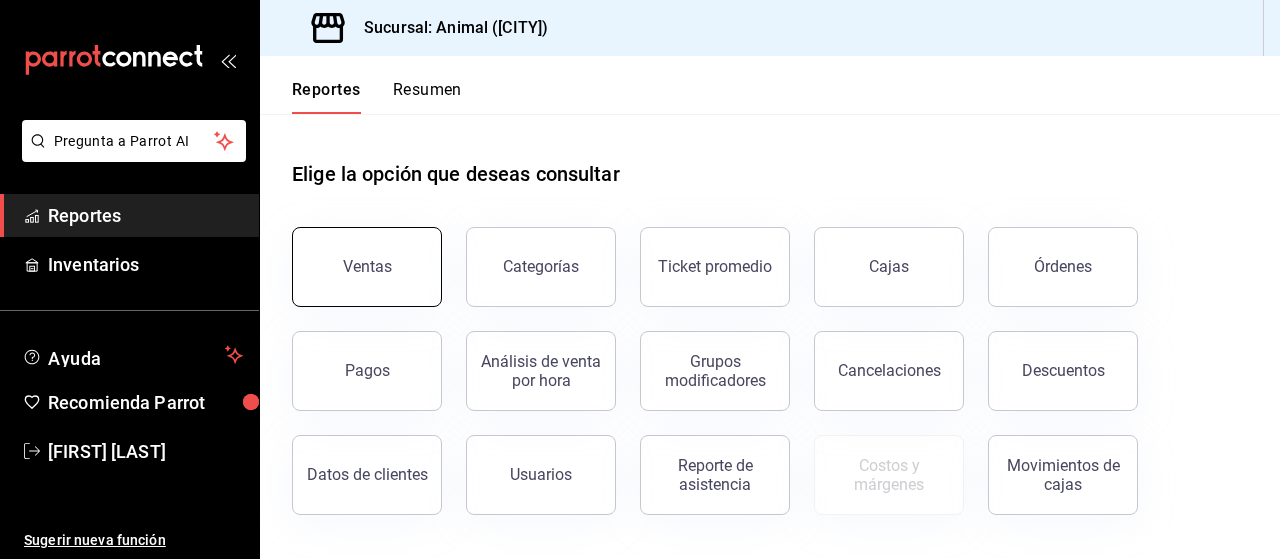 click on "Ventas" at bounding box center [367, 266] 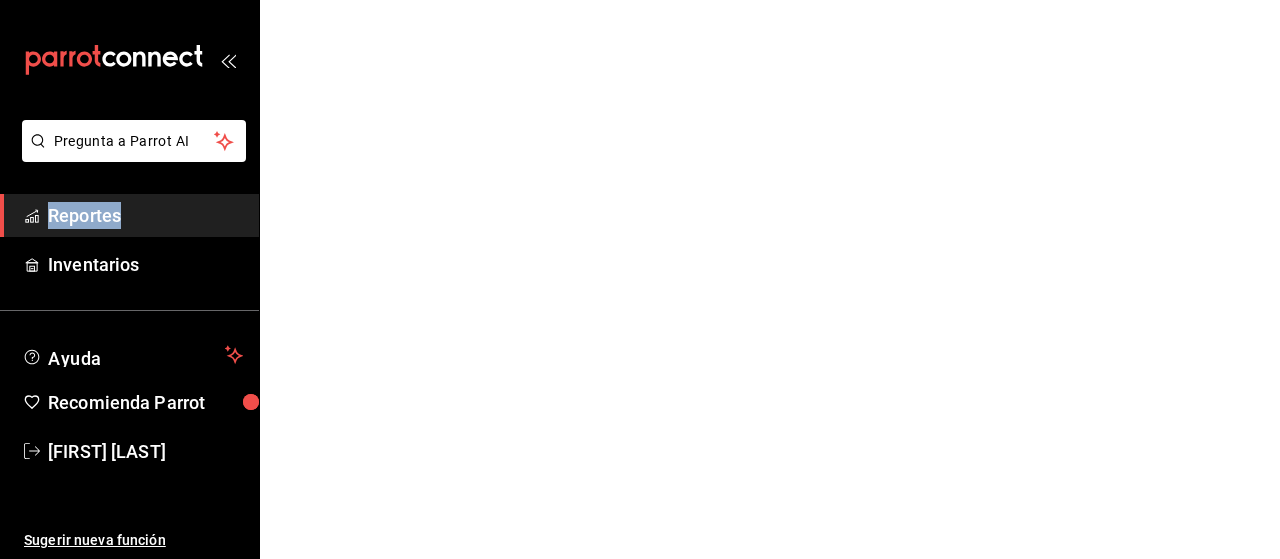 click on "Pregunta a Parrot AI Reportes   Inventarios   Ayuda Recomienda Parrot   [FIRST] [LAST]   Sugerir nueva función   Pregunta a Parrot AI Reportes   Inventarios   Ayuda Recomienda Parrot   [FIRST] [LAST]   Sugerir nueva función   GANA 1 MES GRATIS EN TU SUSCRIPCIÓN AQUÍ ¿Recuerdas cómo empezó tu restaurante?
Hoy puedes ayudar a un colega a tener el mismo cambio que tú viviste.
Recomienda Parrot directamente desde tu Portal Administrador.
Es fácil y rápido.
🎁 Por cada restaurante que se una, ganas 1 mes gratis. Ver video tutorial Ir a video Visitar centro de ayuda ([PHONE]) [EMAIL] Visitar centro de ayuda ([PHONE]) [EMAIL]" at bounding box center [640, 0] 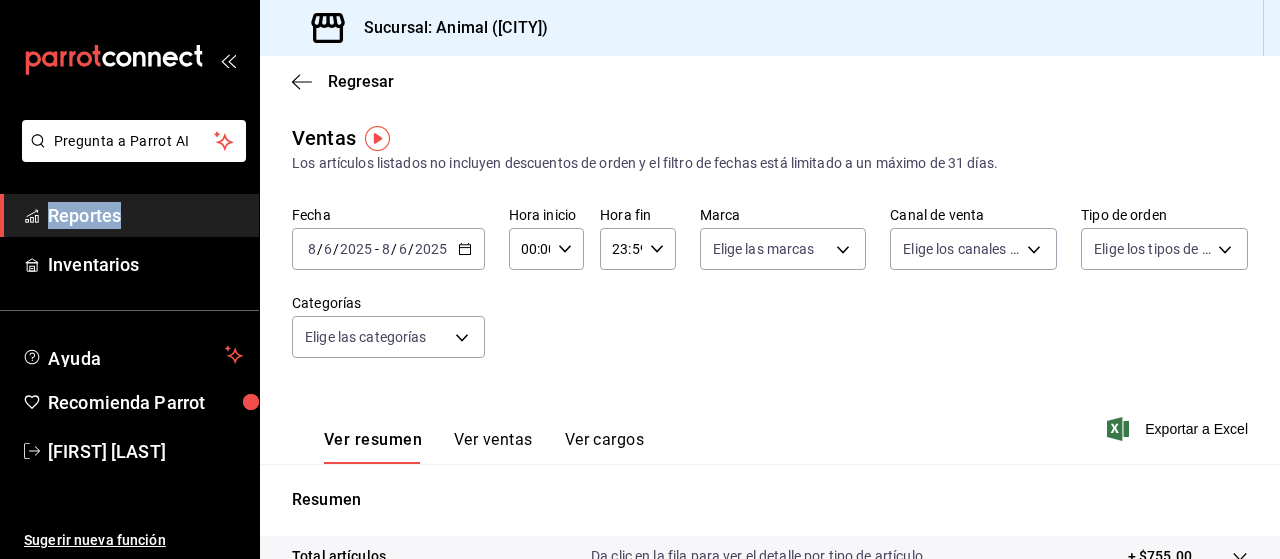 click 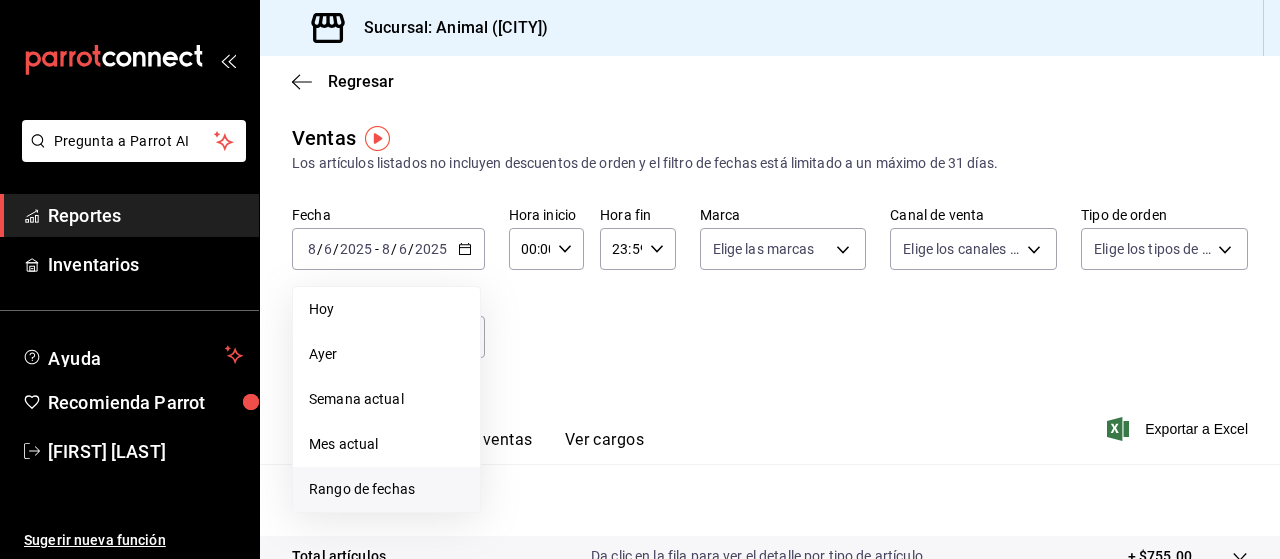 click on "Rango de fechas" at bounding box center (386, 489) 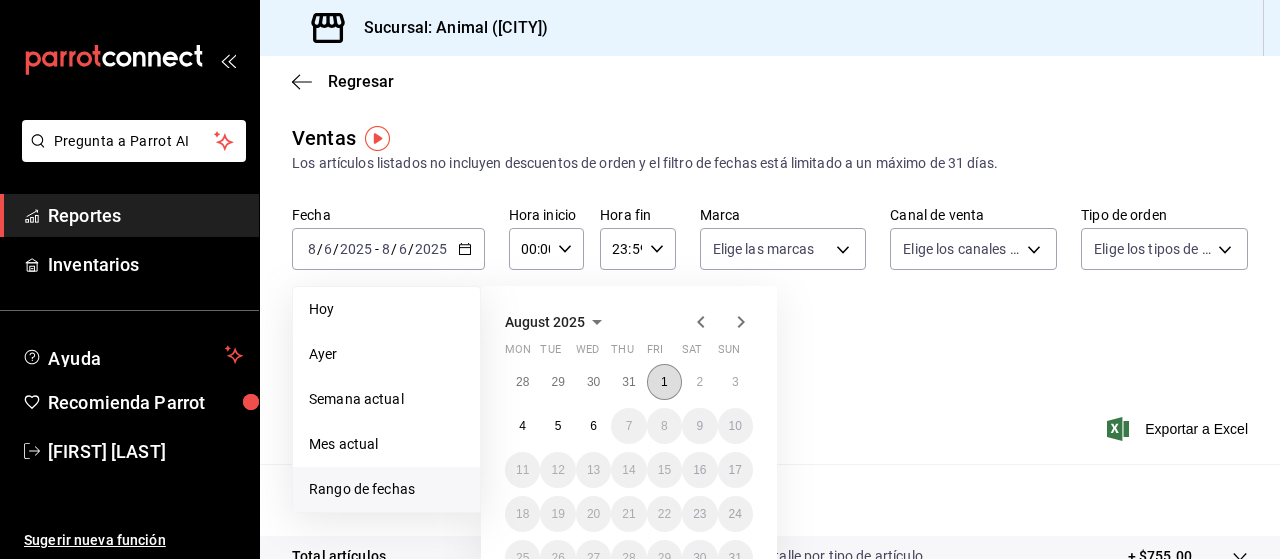 drag, startPoint x: 664, startPoint y: 385, endPoint x: 674, endPoint y: 377, distance: 12.806249 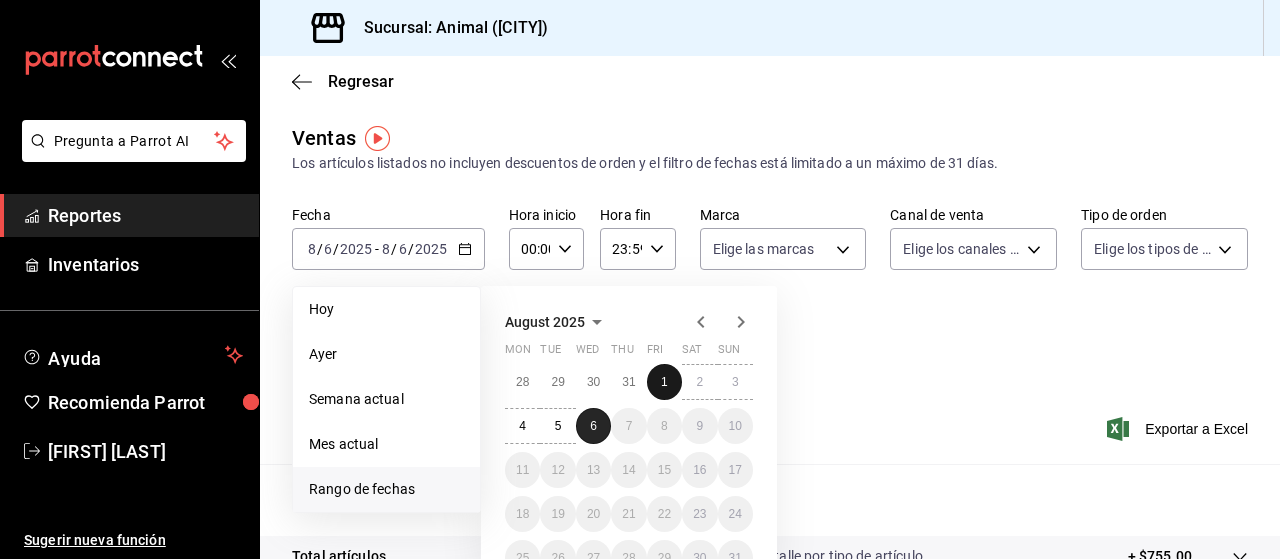 drag, startPoint x: 674, startPoint y: 377, endPoint x: 593, endPoint y: 429, distance: 96.25487 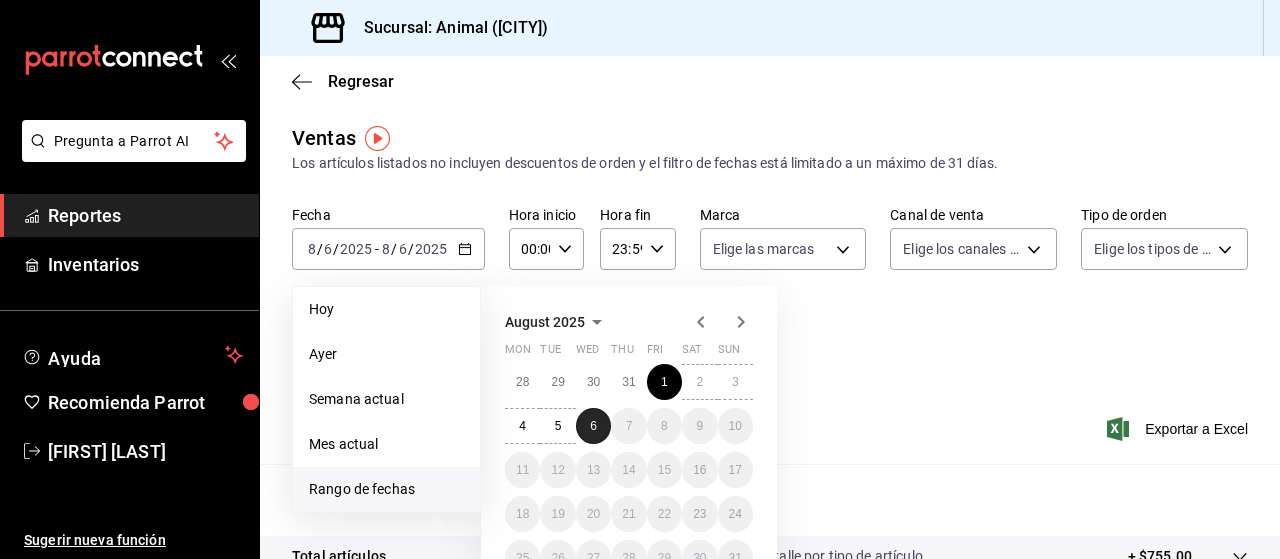click on "6" at bounding box center (593, 426) 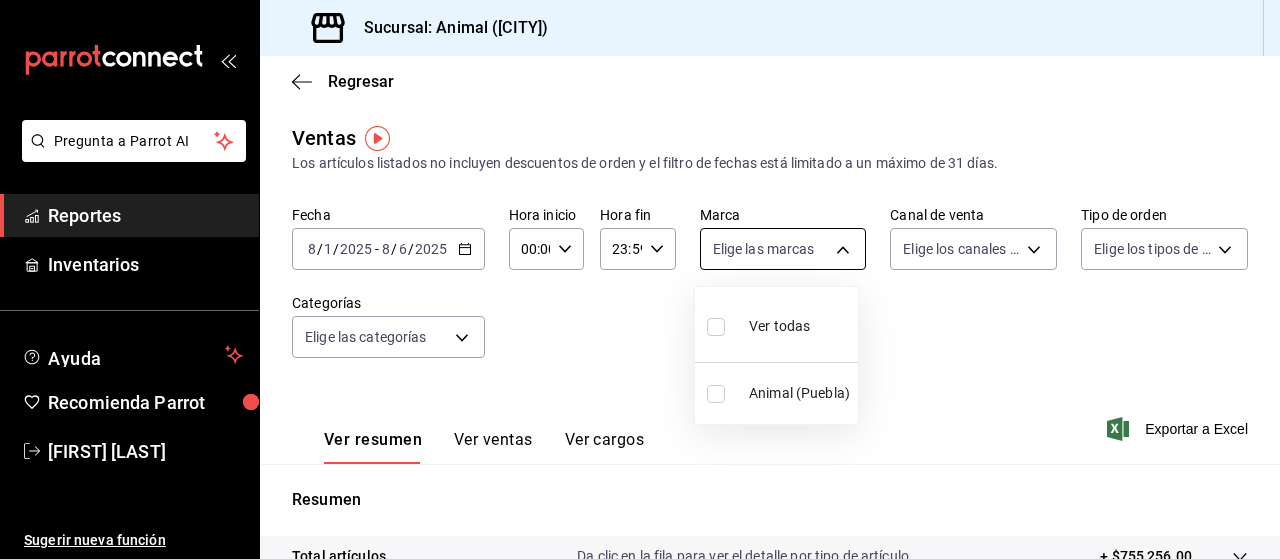 click on "Pregunta a Parrot AI Reportes   Inventarios   Ayuda Recomienda Parrot   [FIRST] [LAST]   Sugerir nueva función   Sucursal: Animal ([CITY]) Regresar Ventas Los artículos listados no incluyen descuentos de orden y el filtro de fechas está limitado a un máximo de 31 días. Fecha 2025-08-01 8 / 1 / 2025 - 2025-08-06 8 / 6 / 2025 Hora inicio 00:00 Hora inicio Hora fin 23:59 Hora fin Marca Elige las marcas Canal de venta Elige los canales de venta Tipo de orden Elige los tipos de orden Categorías Elige las categorías Ver resumen Ver ventas Ver cargos Exportar a Excel Resumen Total artículos Da clic en la fila para ver el detalle por tipo de artículo + $755,256.00 Cargos por servicio + $0.00 Venta bruta = $755,256.00 Descuentos totales - $682.80 Certificados de regalo - $5,819.00 Venta total = $748,754.20 Impuestos - $103,276.44 Venta neta = $645,477.76 Pregunta a Parrot AI Reportes   Inventarios   Ayuda Recomienda Parrot   [FIRST] [LAST]   Sugerir nueva función   GANA 1 MES GRATIS EN TU SUSCRIPCIÓN AQUÍ" at bounding box center (640, 279) 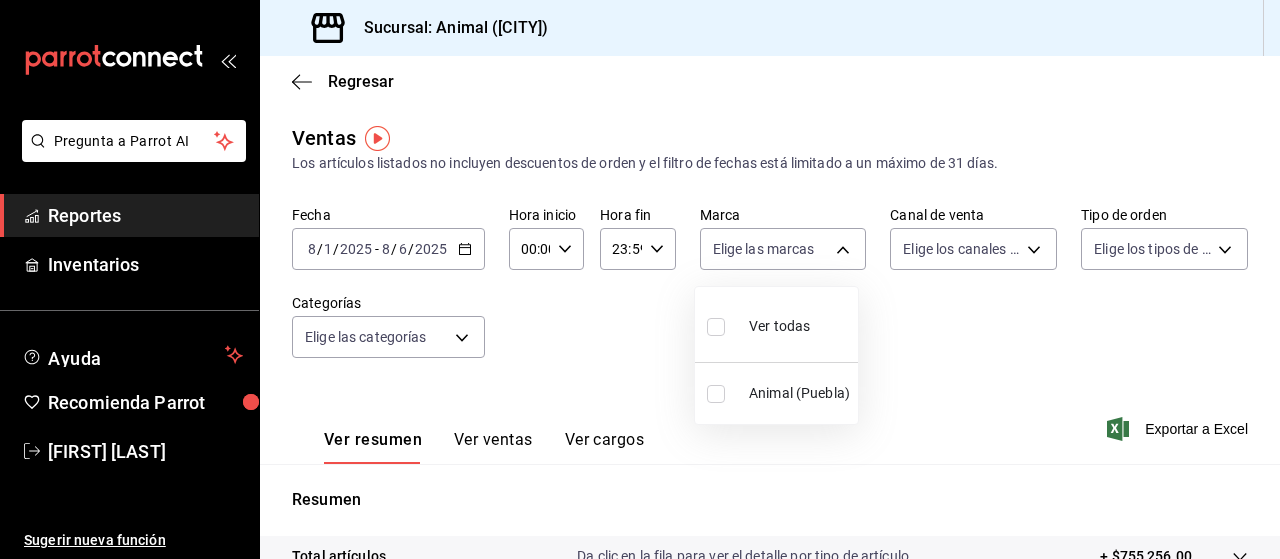 click on "Ver todas" at bounding box center (779, 326) 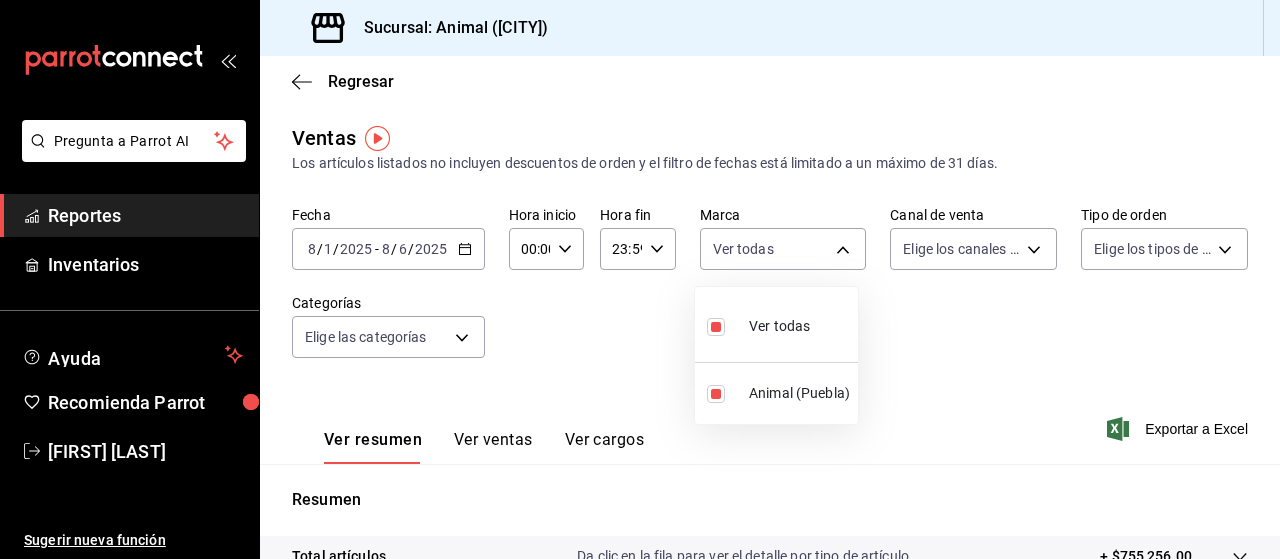 click at bounding box center (640, 279) 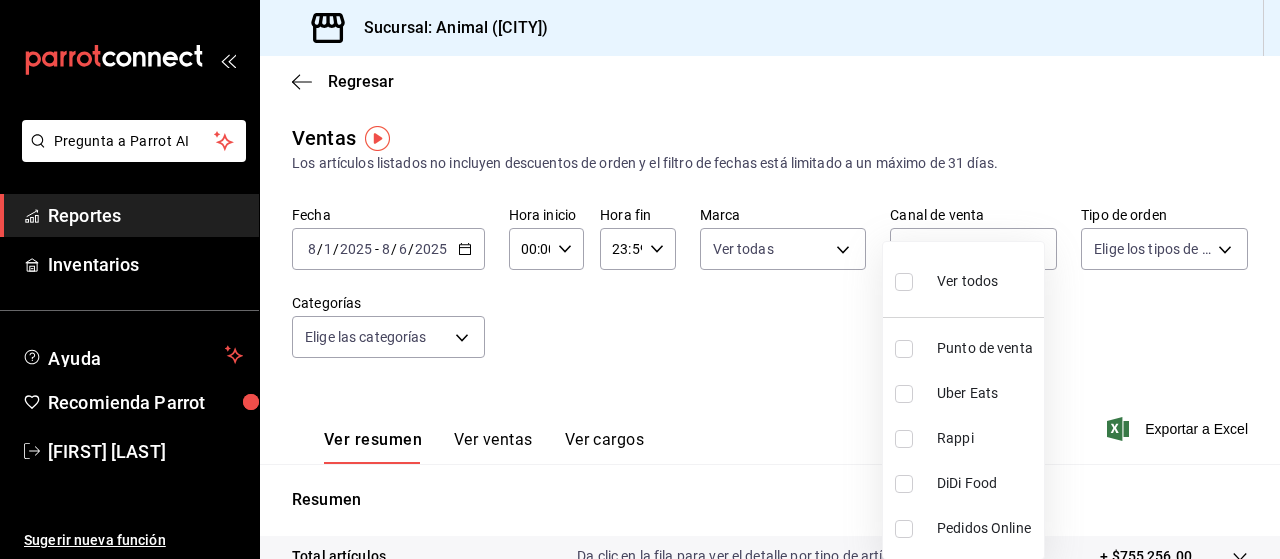 click on "Pregunta a Parrot AI Reportes   Inventarios   Ayuda Recomienda Parrot   [FIRST] [LAST]   Sugerir nueva función   Sucursal: Animal ([CITY]) Regresar Ventas Los artículos listados no incluyen descuentos de orden y el filtro de fechas está limitado a un máximo de 31 días. Fecha 2025-08-01 8 / 1 / 2025 - 2025-08-06 8 / 6 / 2025 Hora inicio 00:00 Hora inicio Hora fin 23:59 Hora fin Marca Elige las marcas Canal de venta Elige los canales de venta Tipo de orden Elige los tipos de orden Categorías Elige las categorías Ver resumen Ver ventas Ver cargos Exportar a Excel Resumen Total artículos Da clic en la fila para ver el detalle por tipo de artículo + $755,256.00 Cargos por servicio + $0.00 Venta bruta = $755,256.00 Descuentos totales - $682.80 Certificados de regalo - $5,819.00 Venta total = $748,754.20 Impuestos - $103,276.44 Venta neta = $645,477.76 Pregunta a Parrot AI Reportes   Inventarios   Ayuda Recomienda Parrot   [FIRST] [LAST]   Sugerir nueva función   Ir a video Rappi" at bounding box center (640, 279) 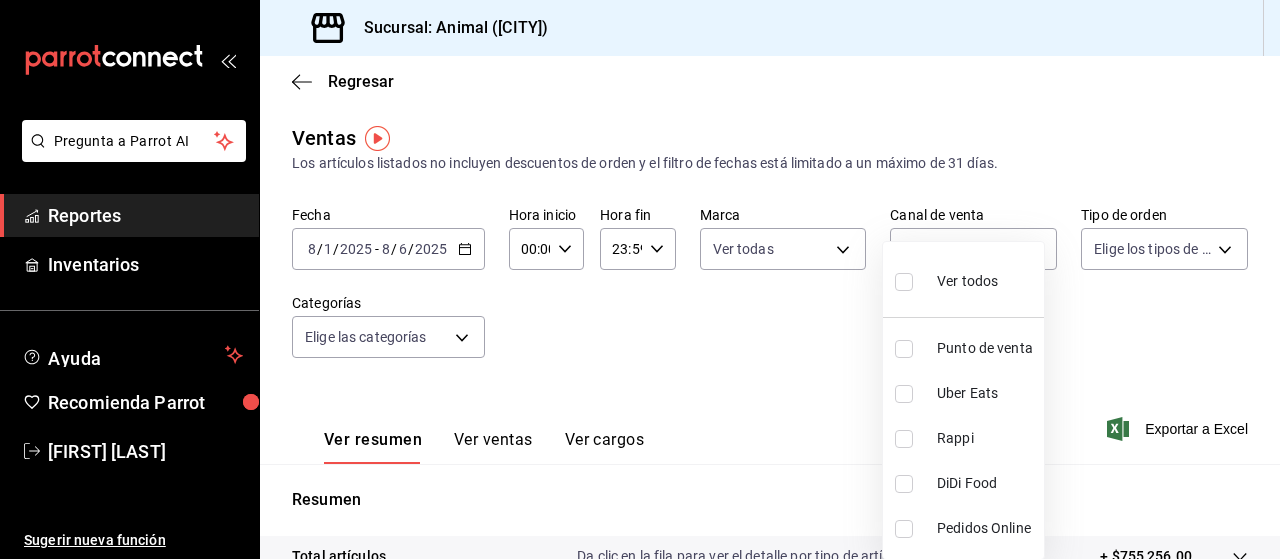 click on "Ver todos" at bounding box center (967, 281) 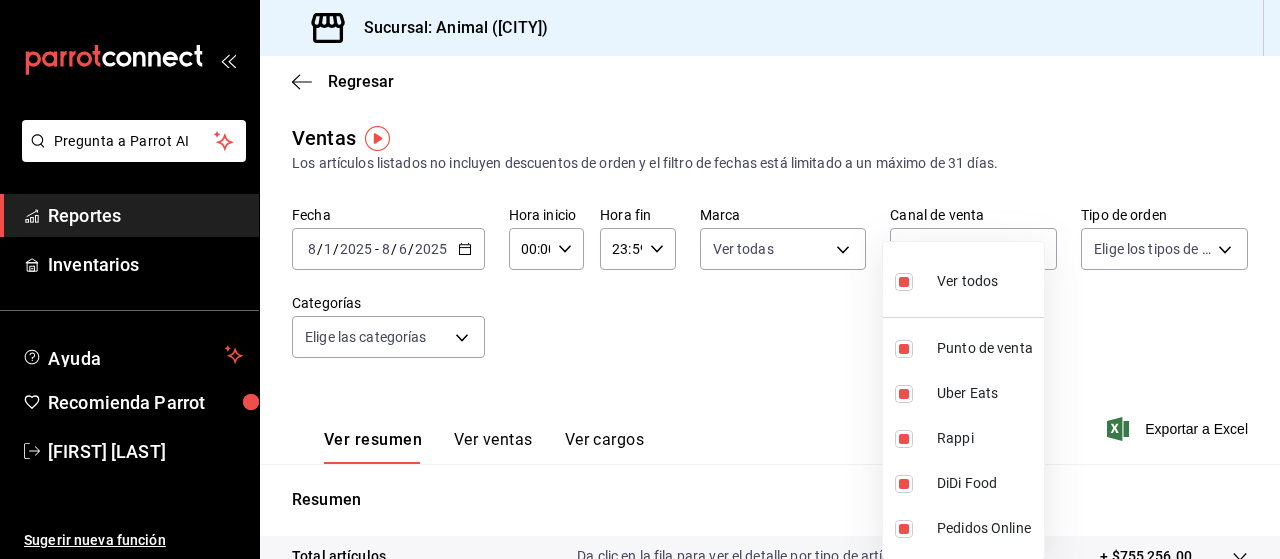 click at bounding box center (640, 279) 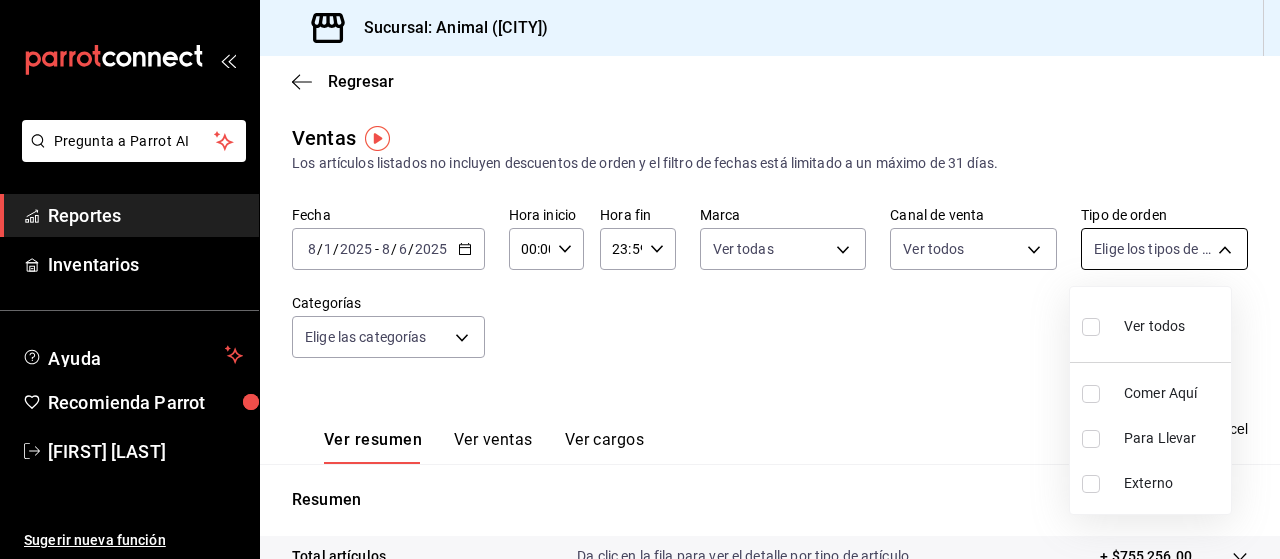 click on "Pregunta a Parrot AI Reportes   Inventarios   Ayuda Recomienda Parrot   [FIRST] [LAST]   Sugerir nueva función   Sucursal: Animal ([CITY]) Regresar Ventas Los artículos listados no incluyen descuentos de orden y el filtro de fechas está limitado a un máximo de 31 días. Fecha 2025-08-01 8 / 1 / 2025 - 2025-08-06 8 / 6 / 2025 Hora inicio 00:00 Hora inicio Hora fin 23:59 Hora fin Marca Ver todas 96838179-8fbb-4073-aae3-1789726318c8 Canal de venta Ver todos PARROT,UBER_EATS,RAPPI,DIDI_FOOD,ONLINE Tipo de orden Elige los tipos de orden Categorías Elige las categorías Ver resumen Ver ventas Ver cargos Exportar a Excel Resumen Total artículos Da clic en la fila para ver el detalle por tipo de artículo + $755,256.00 Cargos por servicio + $0.00 Venta bruta = $755,256.00 Descuentos totales - $682.80 Certificados de regalo - $5,819.00 Venta total = $748,754.20 Impuestos - $103,276.44 Venta neta = $645,477.76 Pregunta a Parrot AI Reportes   Inventarios   Ayuda Recomienda Parrot   [FIRST] [LAST]     Ir a video" at bounding box center [640, 279] 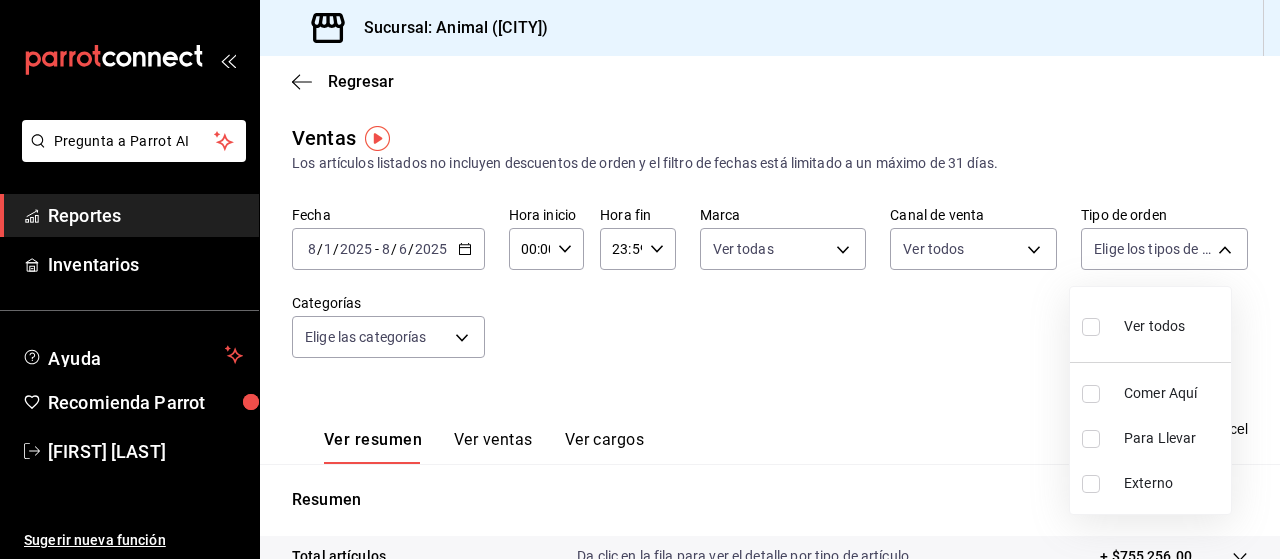 click on "Ver todos" at bounding box center [1154, 326] 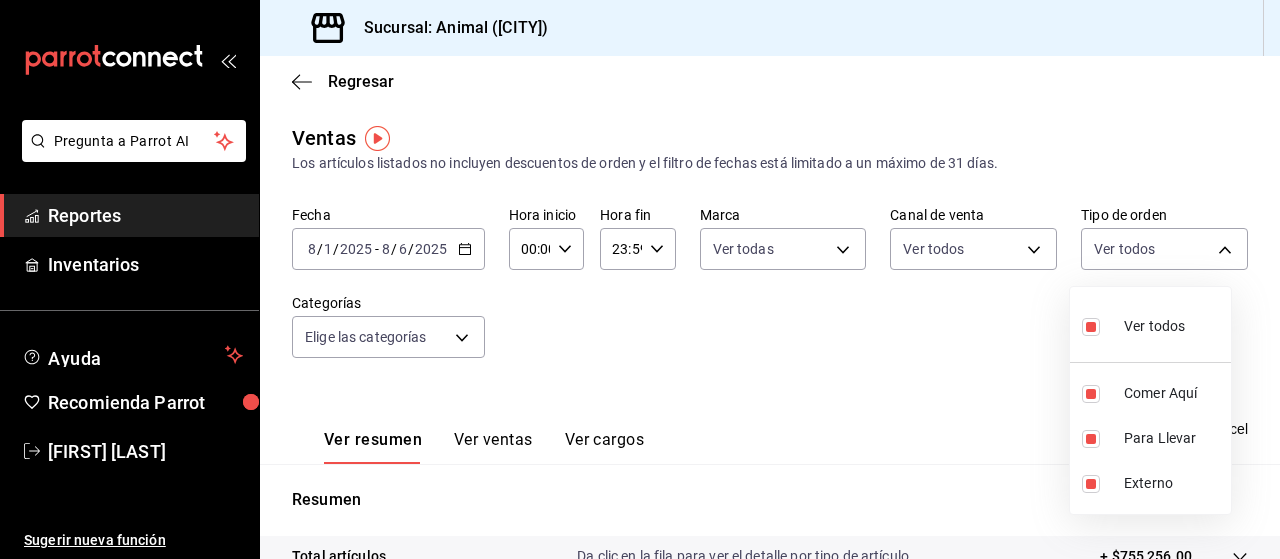 click at bounding box center (640, 279) 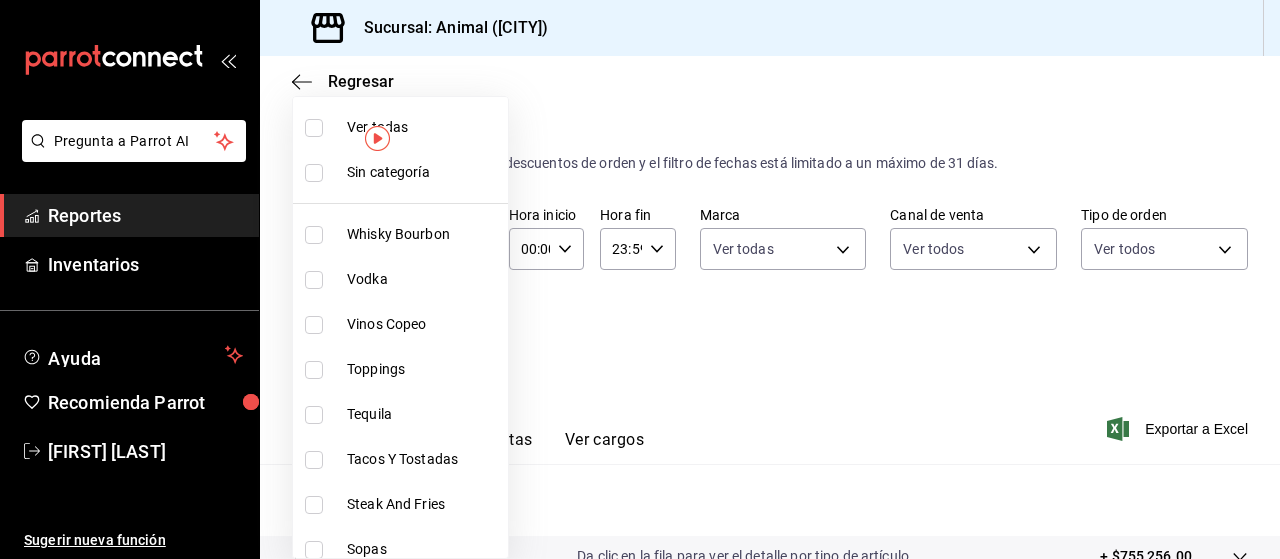 click on "Pregunta a Parrot AI Reportes   Inventarios   Ayuda Recomienda Parrot   Marco Ramiez   Sugerir nueva función   Sucursal: Animal ([CITY]) Regresar Ventas Los artículos listados no incluyen descuentos de orden y el filtro de fechas está limitado a un máximo de 31 días. Fecha 2025-08-01 8 / 1 / 2025 - 2025-08-06 8 / 6 / 2025 Hora inicio 00:00 Hora inicio Hora fin 23:59 Hora fin Marca Ver todas 96838179-8fbb-4073-aae3-1789726318c8 Canal de venta Ver todos PARROT,UBER_EATS,RAPPI,DIDI_FOOD,ONLINE Tipo de orden Ver todos 89cc3392-1a89-49ed-91c4-e66ea58282e1,025cf6ae-25b7-4698-bb98-3d77af74a196,EXTERNAL Categorías Elige las categorías Ver resumen Ver ventas Ver cargos Exportar a Excel Resumen Total artículos Da clic en la fila para ver el detalle por tipo de artículo + $755,256.00 Cargos por servicio + $0.00 Venta bruta = $755,256.00 Descuentos totales - $682.80 Certificados de regalo - $5,819.00 Venta total = $748,754.20 Impuestos - $103,276.44 Venta neta = $645,477.76 Pregunta a Parrot AI Reportes" at bounding box center [640, 279] 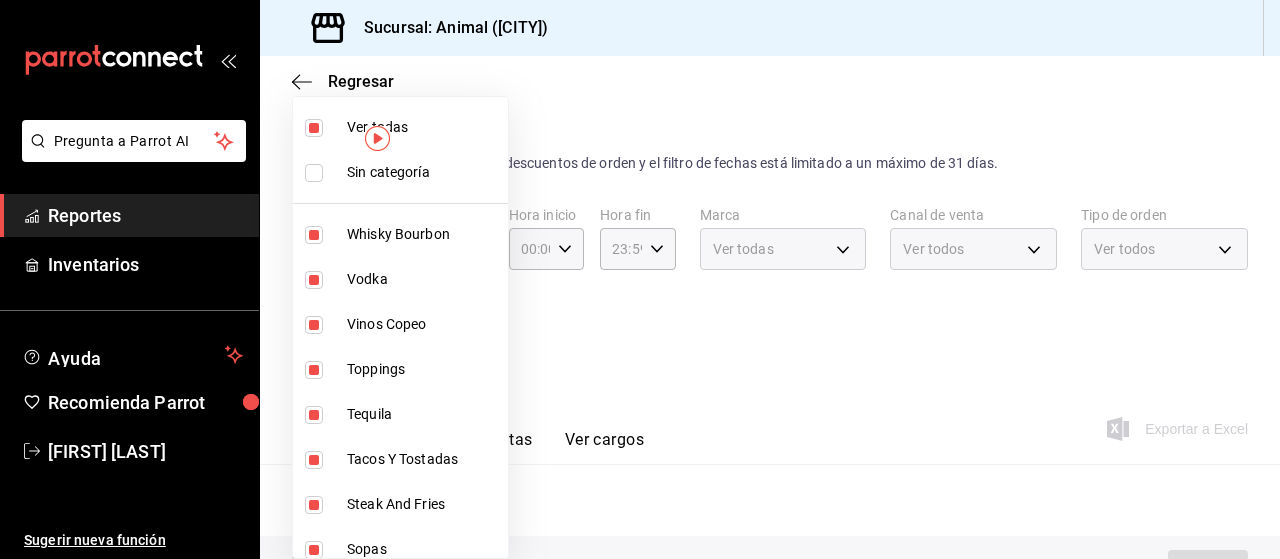 click at bounding box center [640, 279] 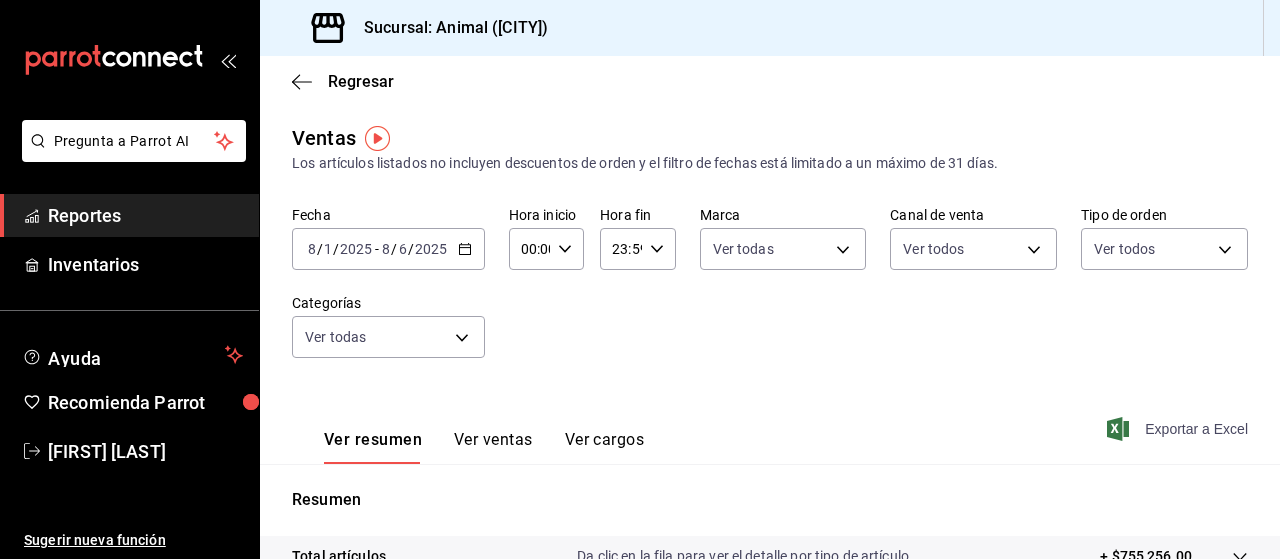 click on "Exportar a Excel" at bounding box center (1179, 429) 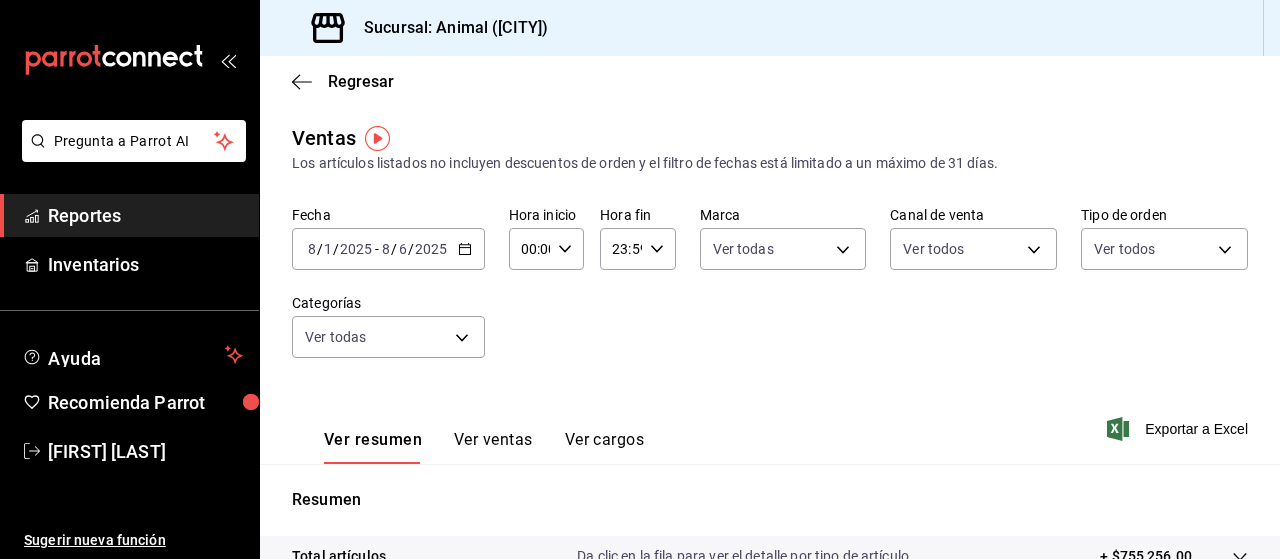click 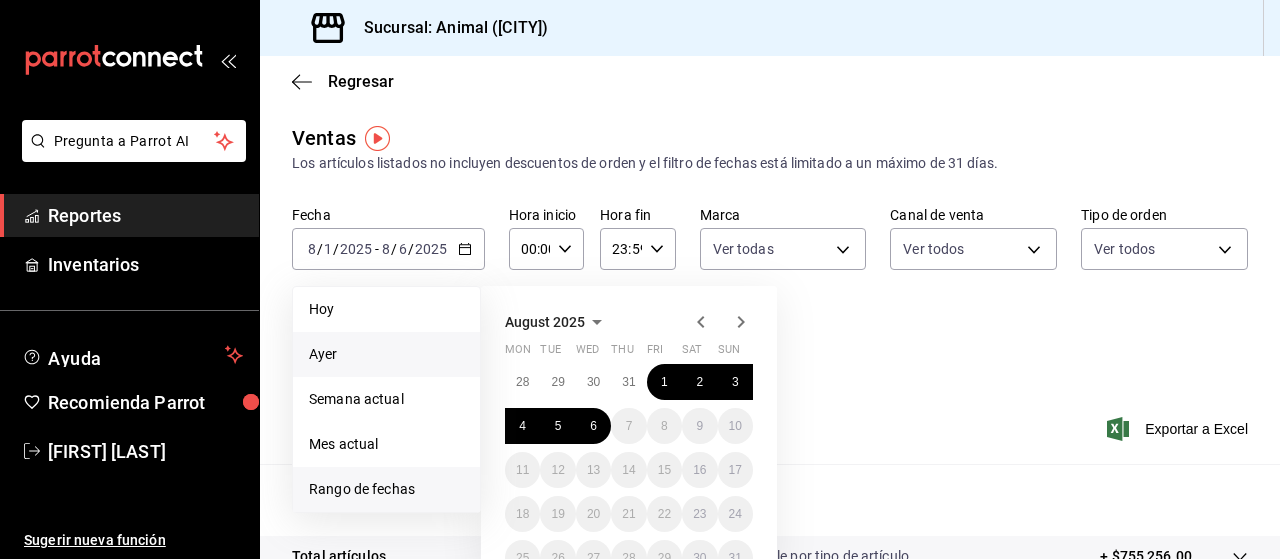 click on "Ayer" at bounding box center [386, 354] 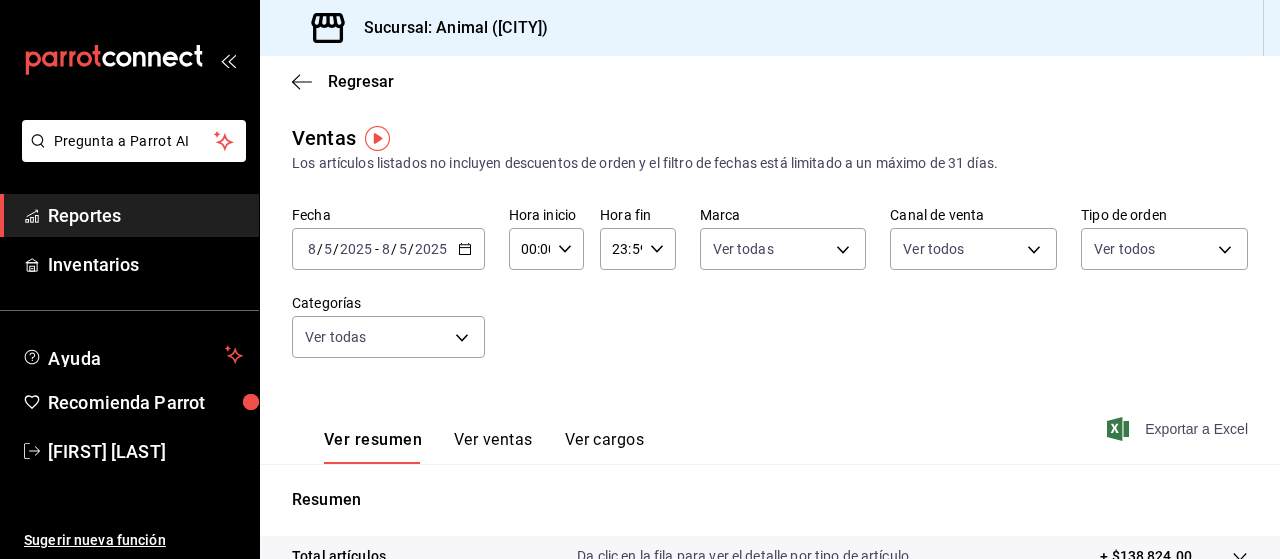click on "Exportar a Excel" at bounding box center (1179, 429) 